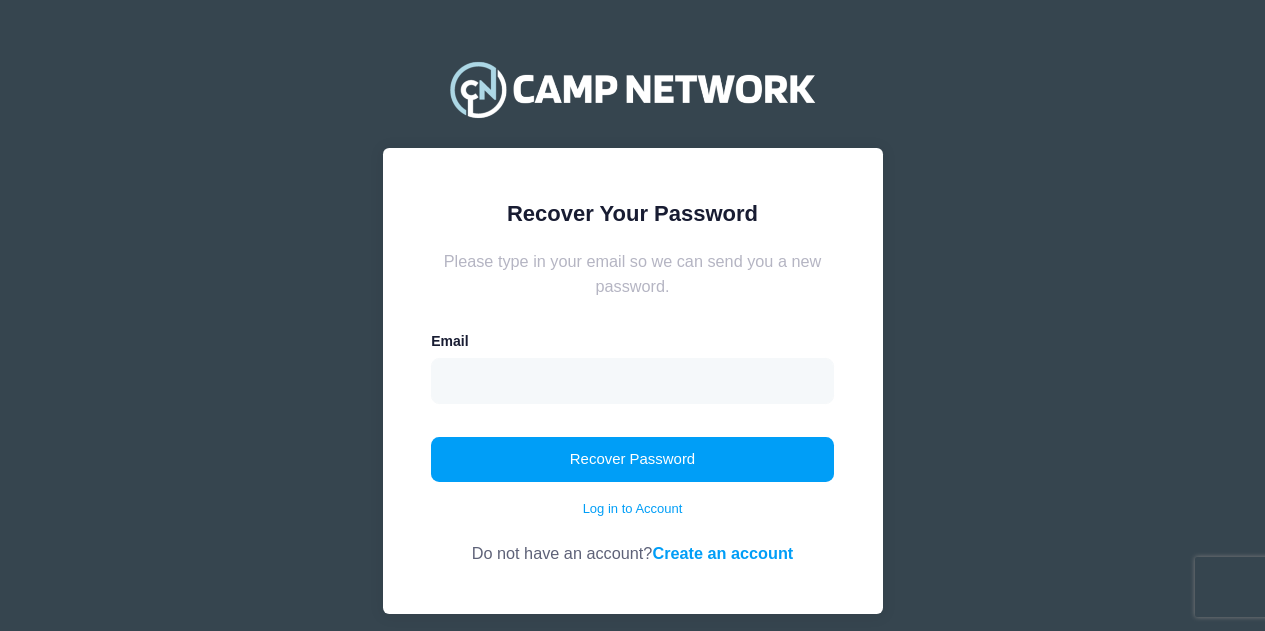 scroll, scrollTop: 0, scrollLeft: 0, axis: both 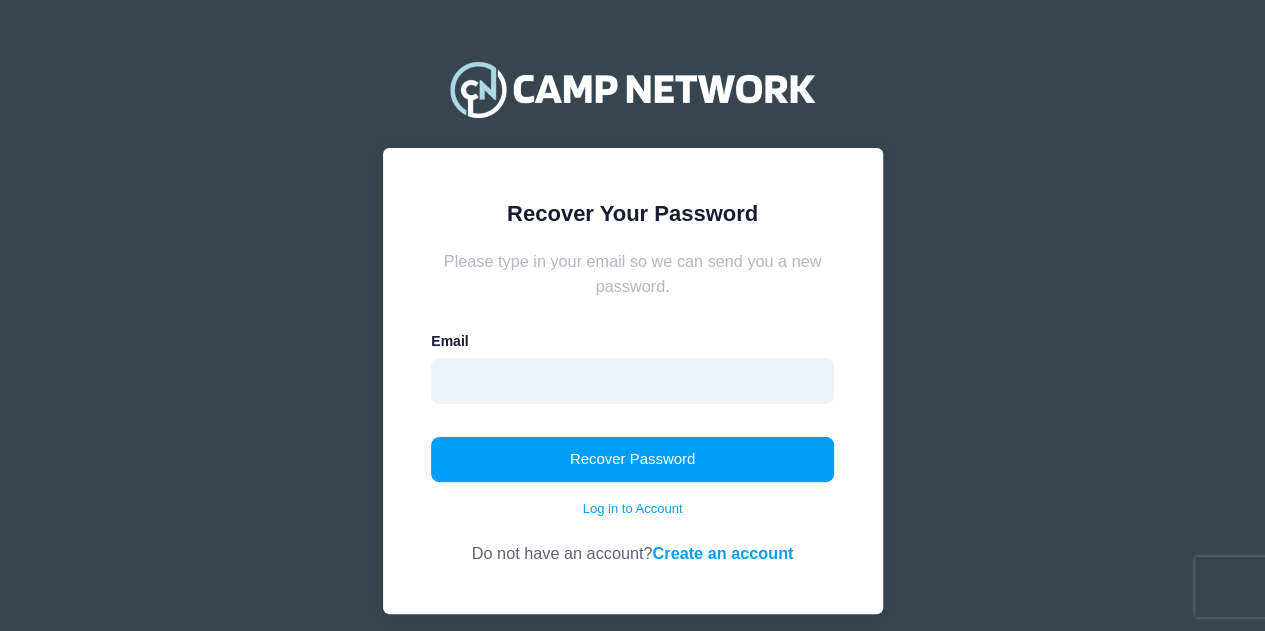 click at bounding box center (632, 381) 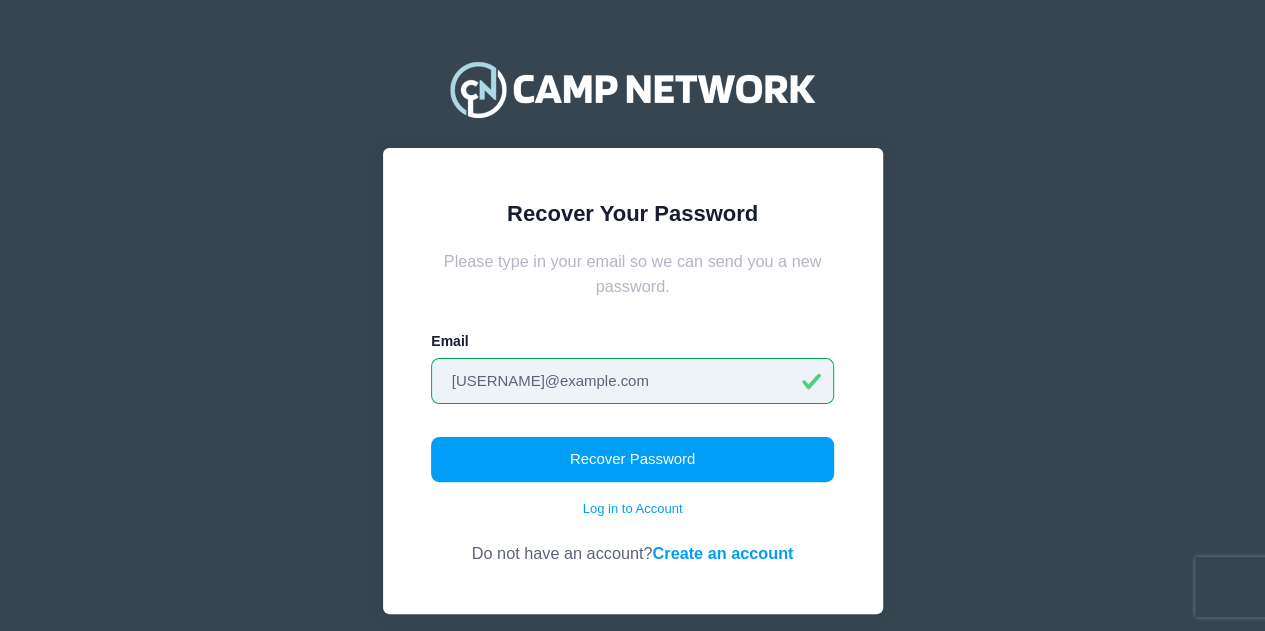 type on "krueglr@gmail.com" 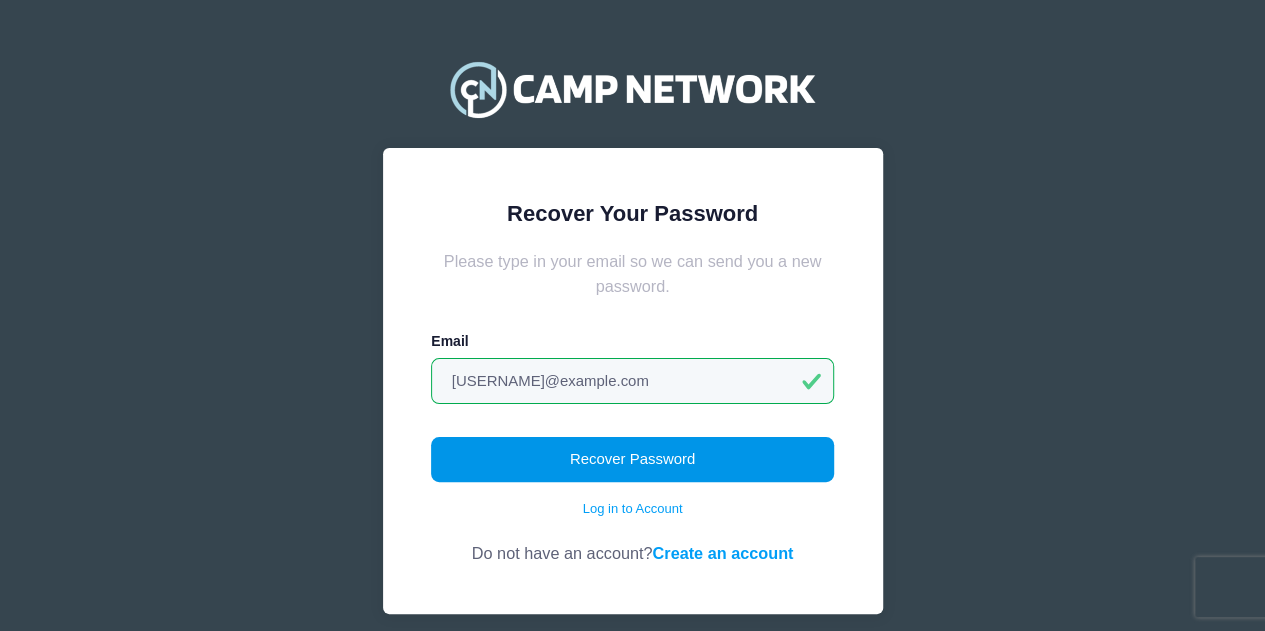 click on "Recover Password" at bounding box center [632, 460] 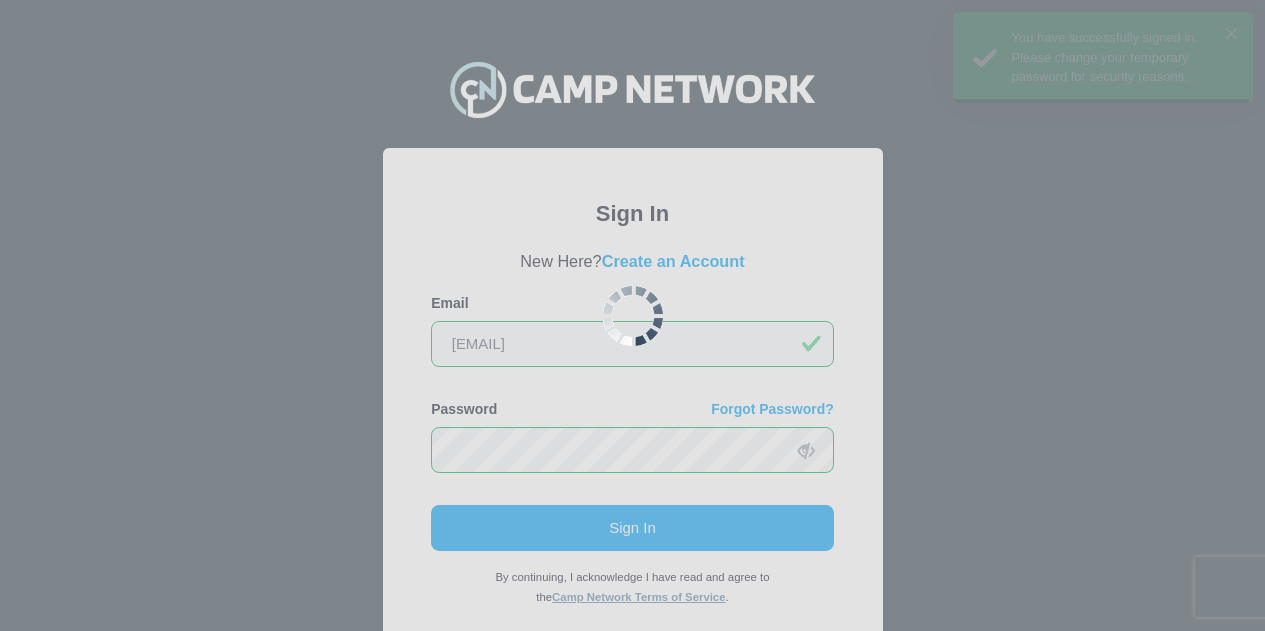 scroll, scrollTop: 0, scrollLeft: 0, axis: both 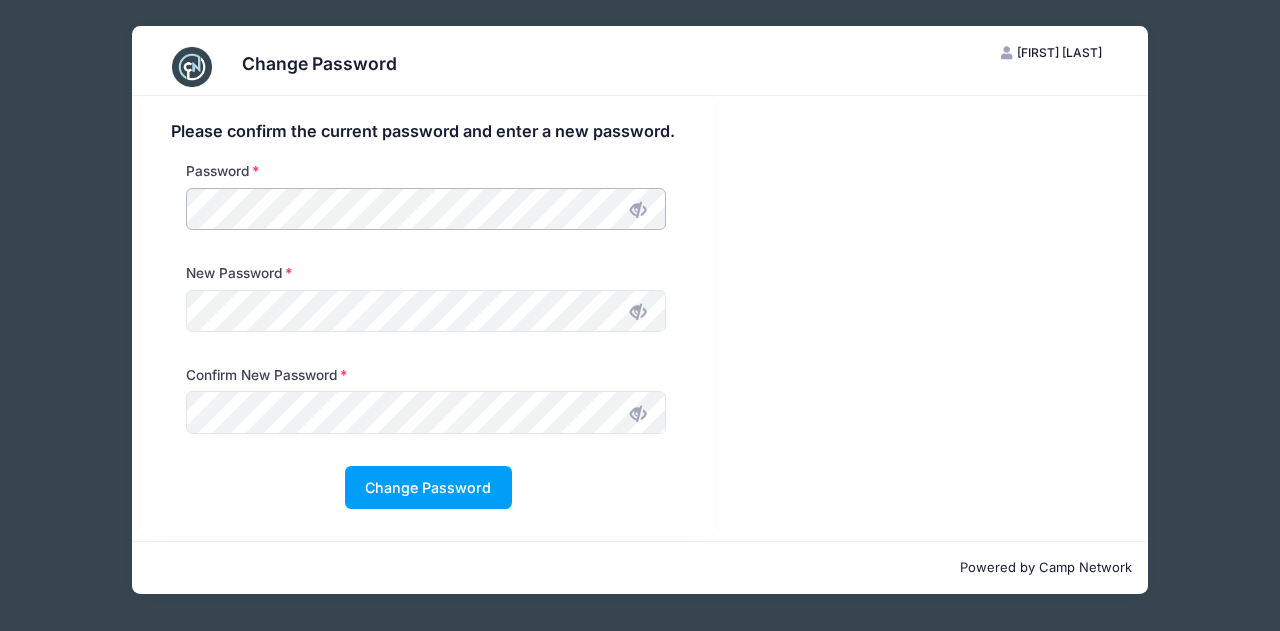 click on "Change Password
NK Nolan Krueger      My Account
Logout
Please confirm the current password and enter a new password.
Password" at bounding box center [640, 310] 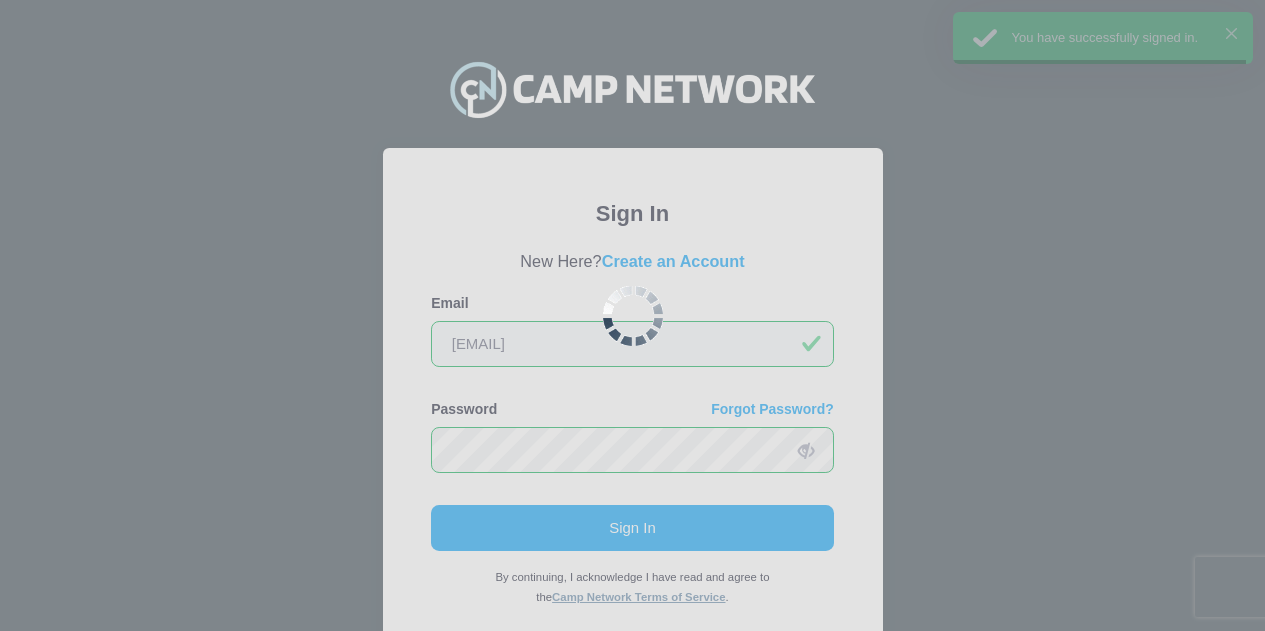 scroll, scrollTop: 121, scrollLeft: 0, axis: vertical 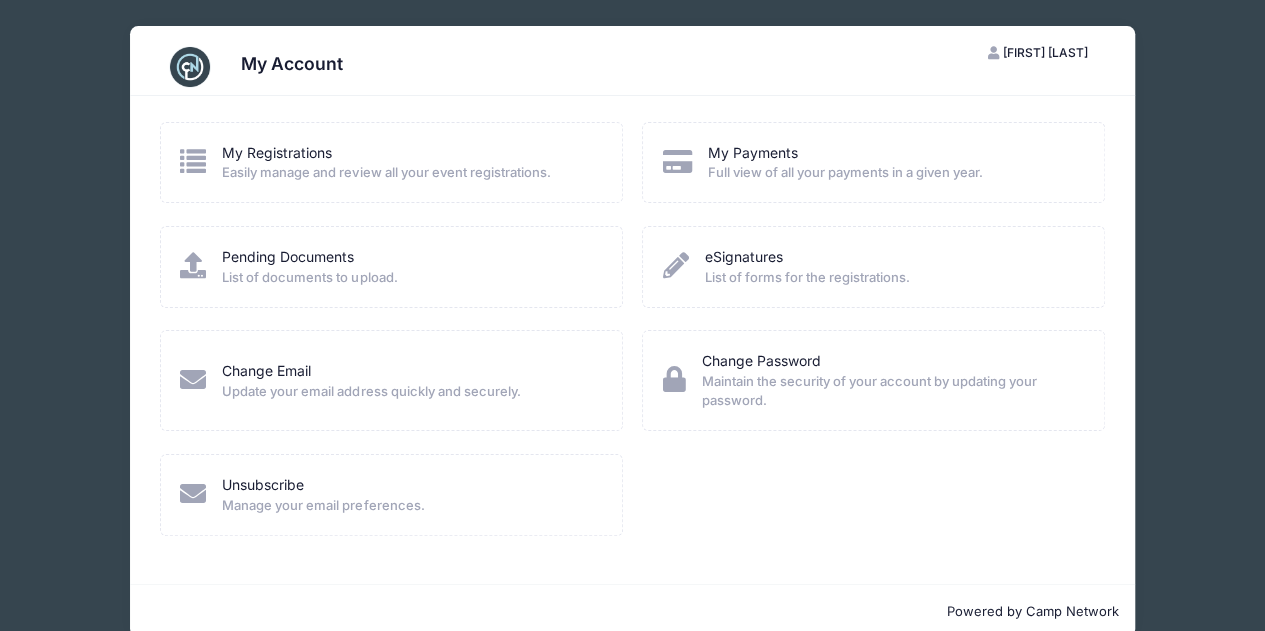 click on "List of documents to upload." at bounding box center (309, 278) 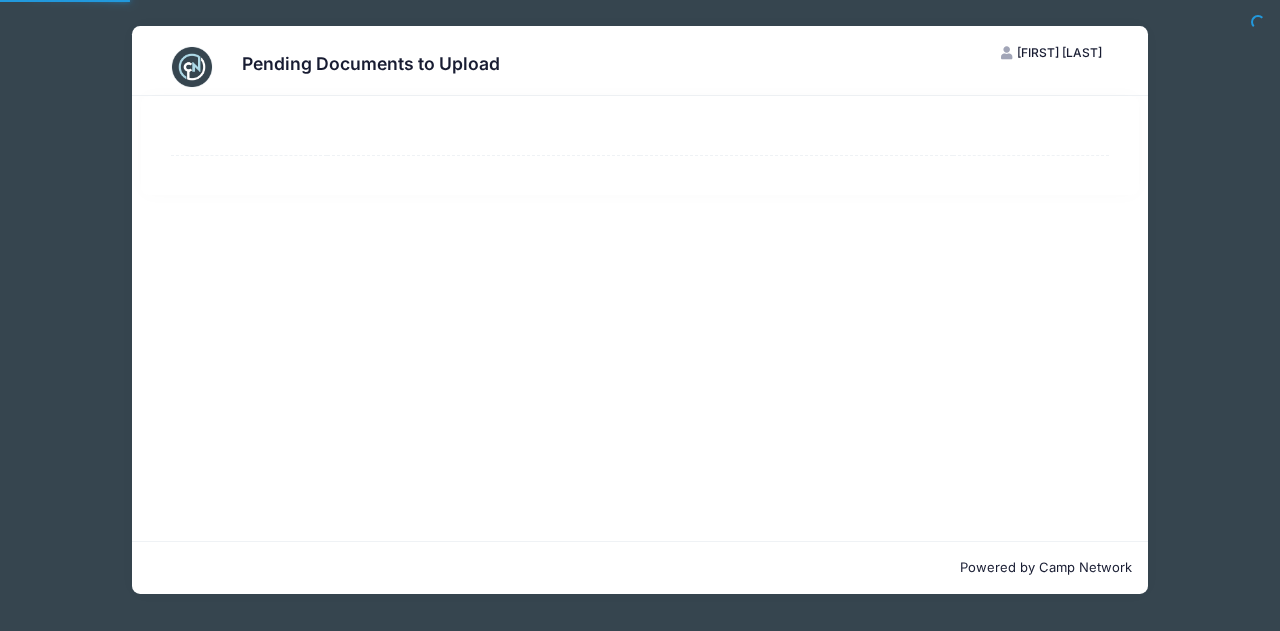 scroll, scrollTop: 0, scrollLeft: 0, axis: both 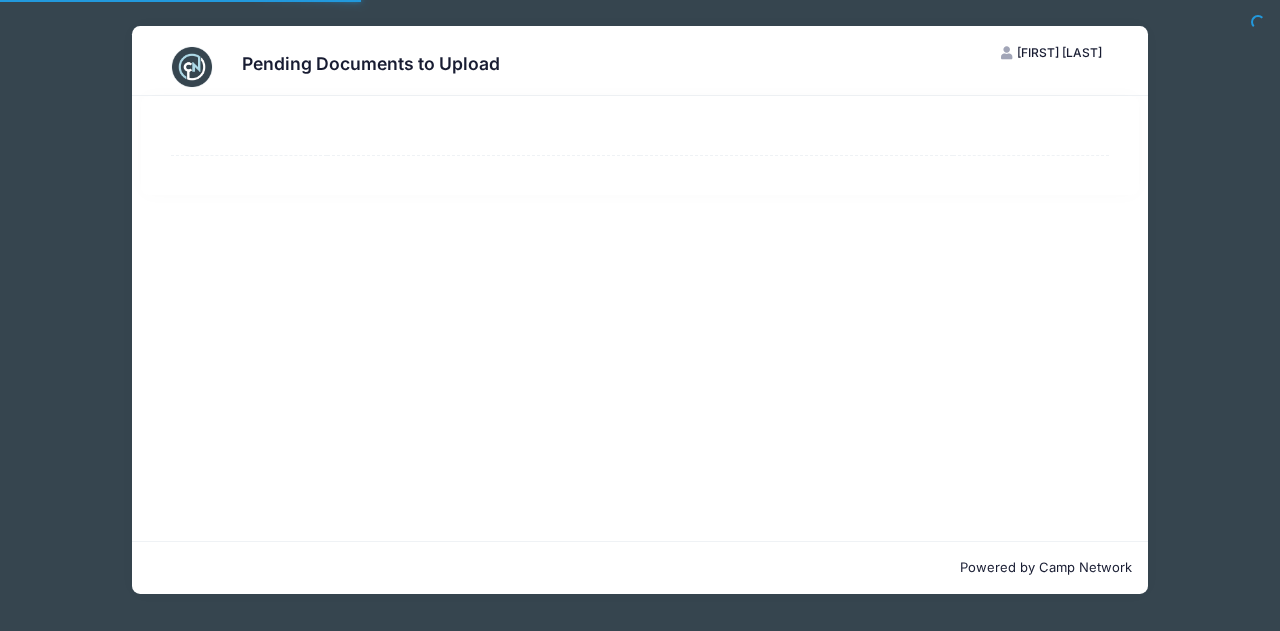 select on "50" 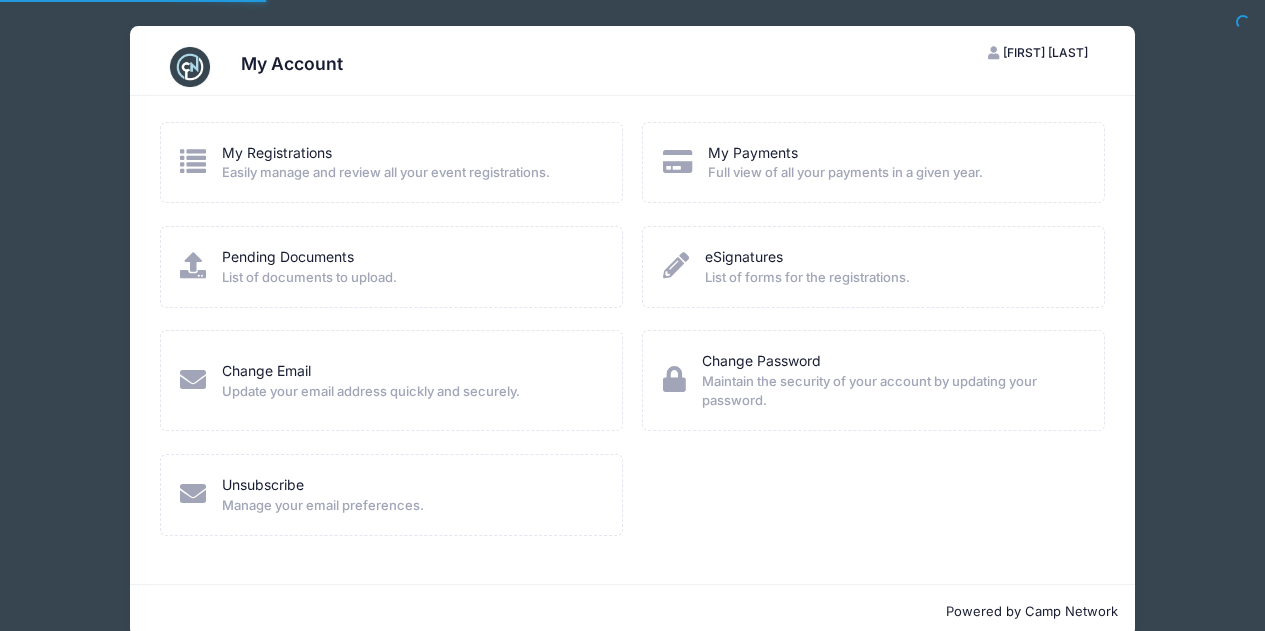 scroll, scrollTop: 0, scrollLeft: 0, axis: both 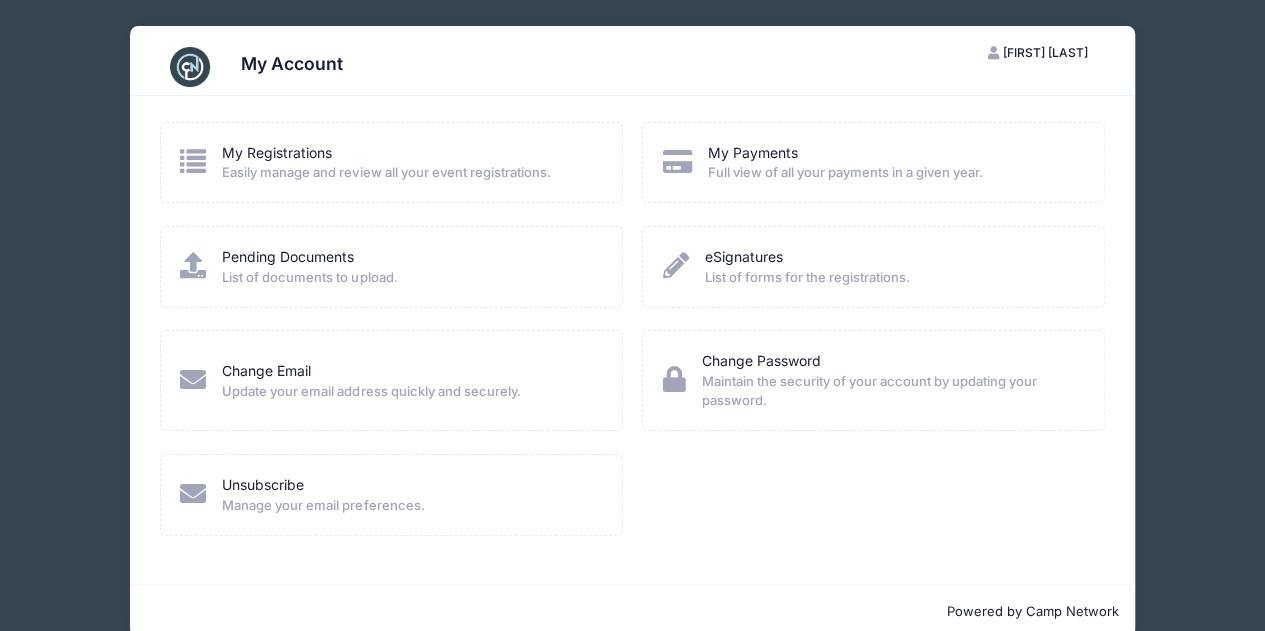 click on "Easily manage and review all your event registrations." at bounding box center (386, 173) 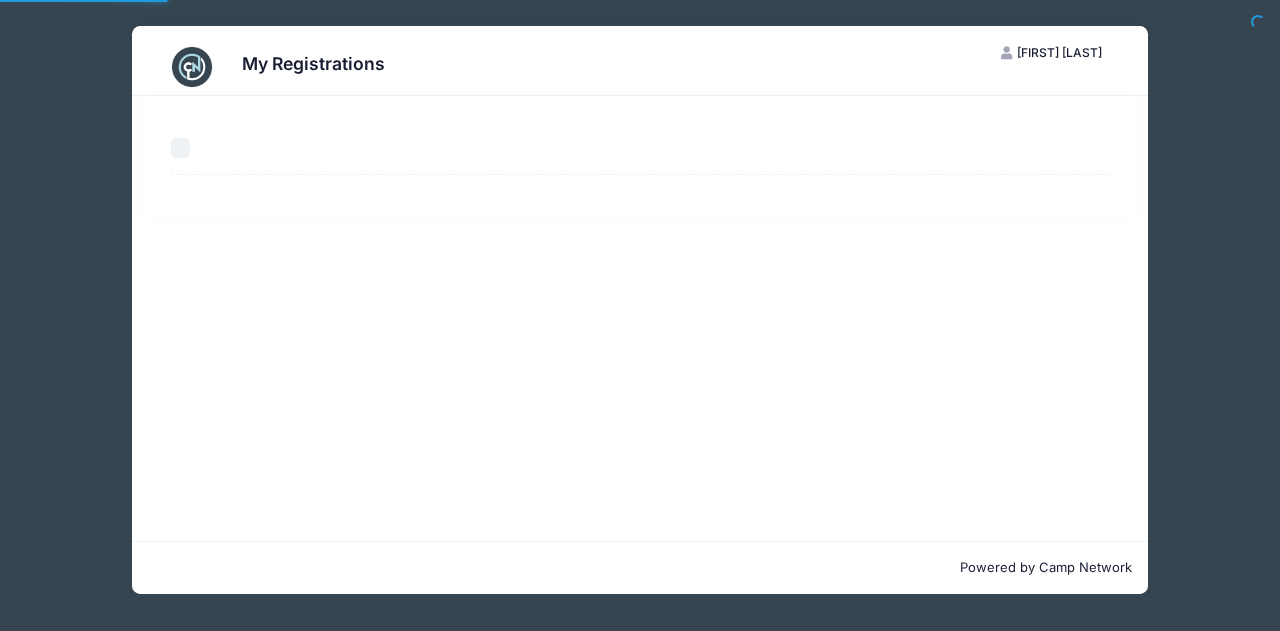 scroll, scrollTop: 0, scrollLeft: 0, axis: both 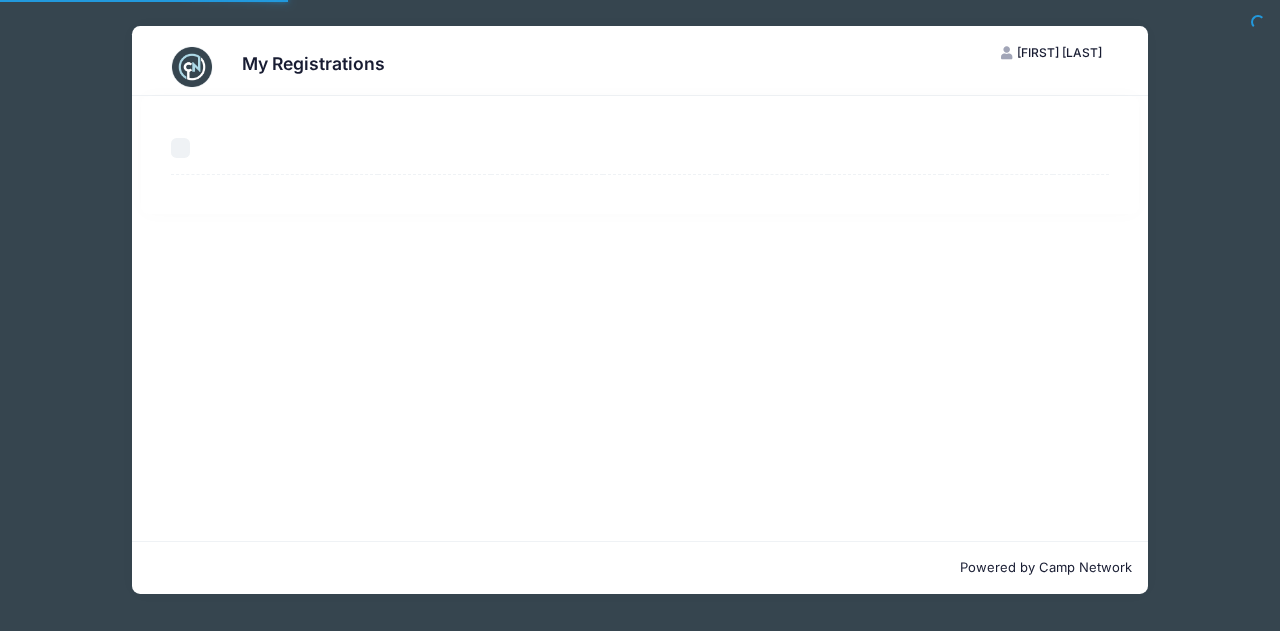 select on "50" 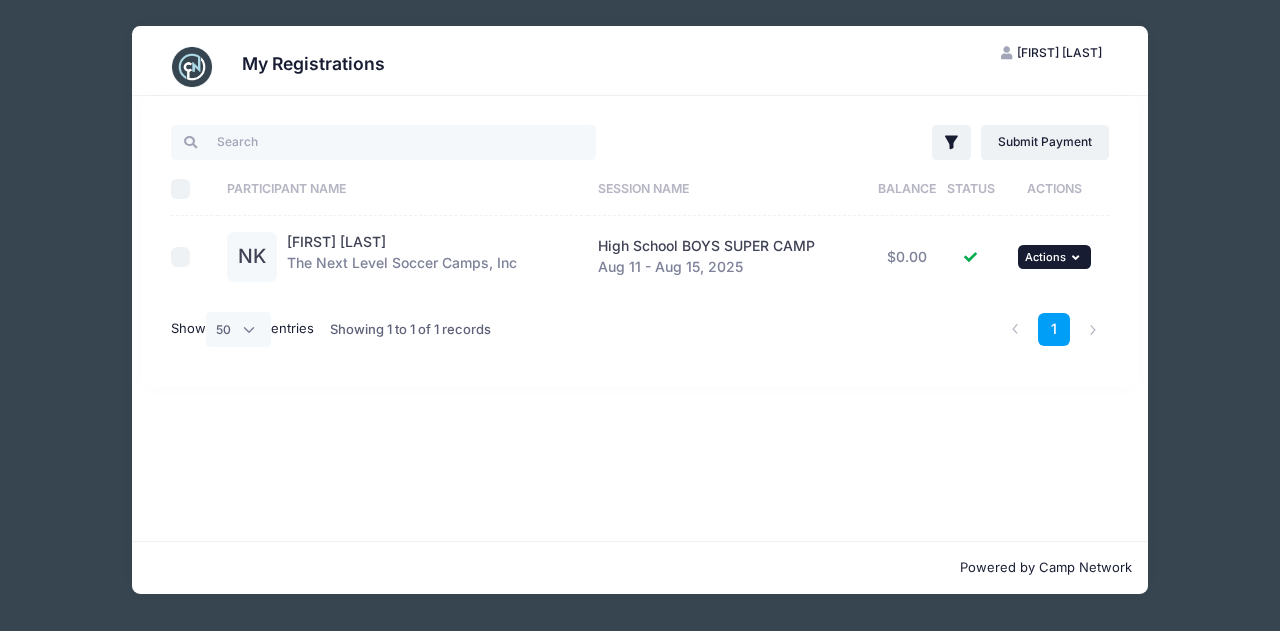 click on "... Actions" at bounding box center [1054, 257] 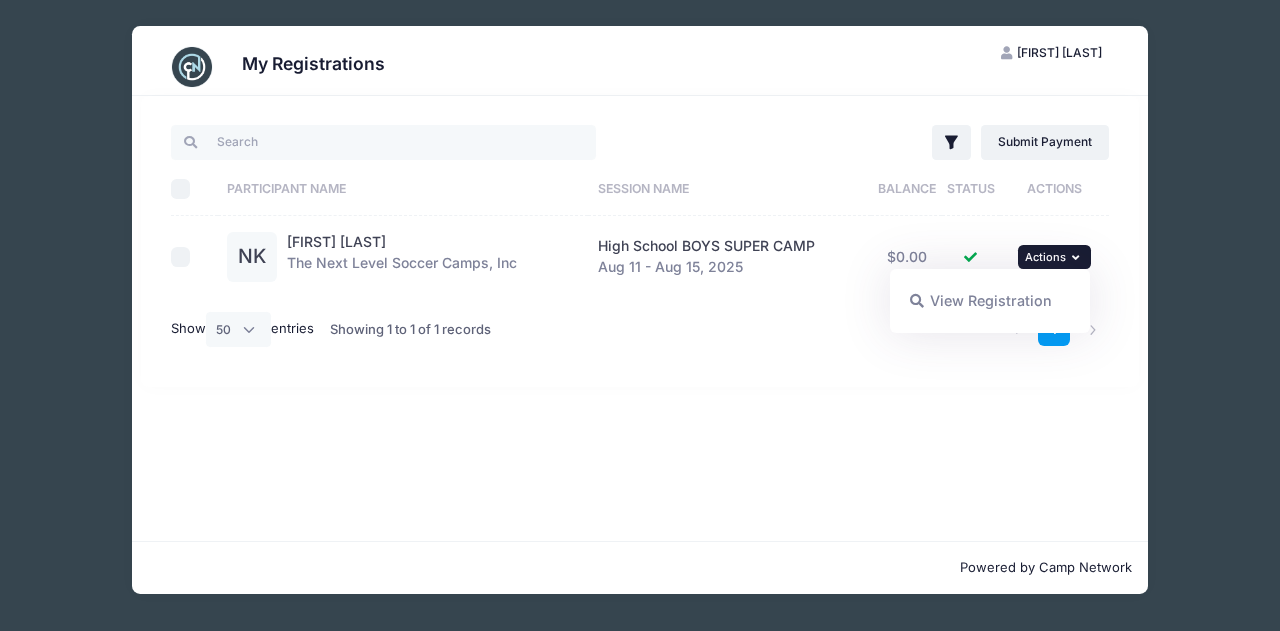 click on "View Registration" at bounding box center (990, 301) 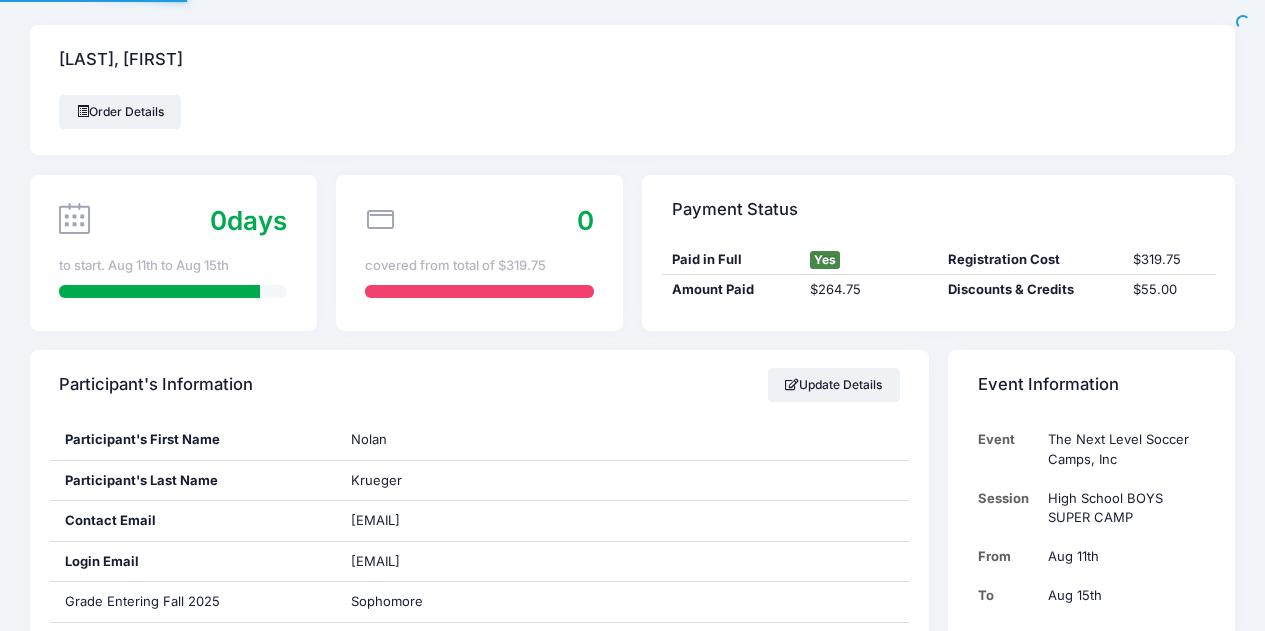 scroll, scrollTop: 0, scrollLeft: 0, axis: both 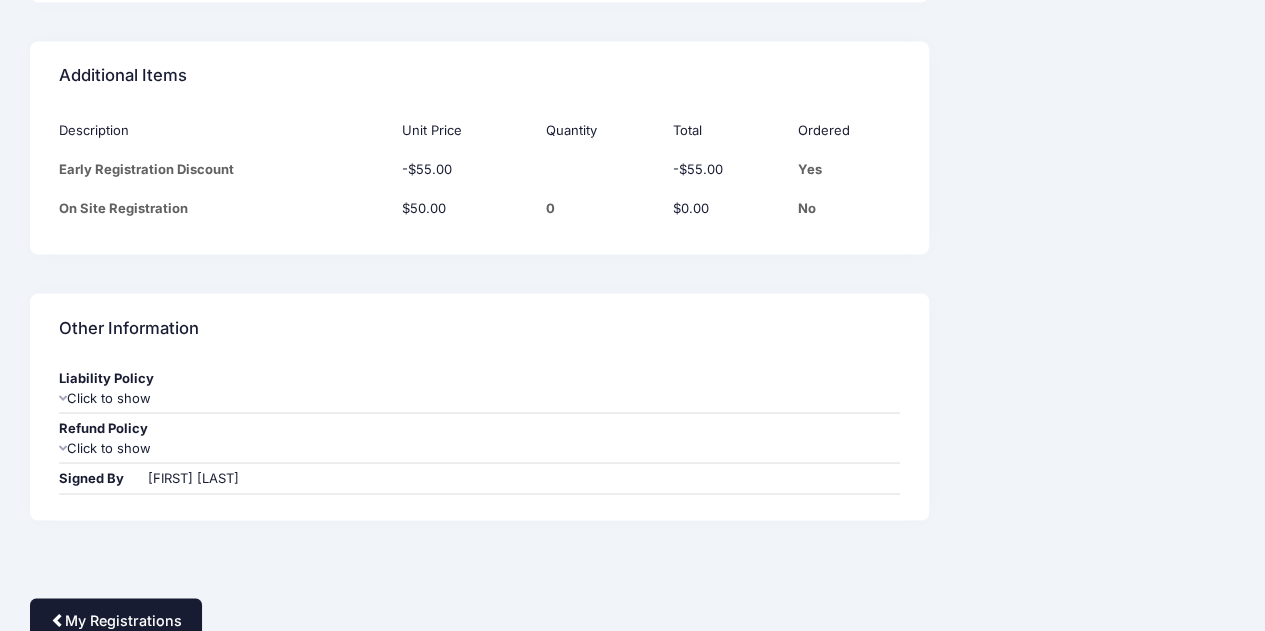 click on "My Registrations" at bounding box center [116, 619] 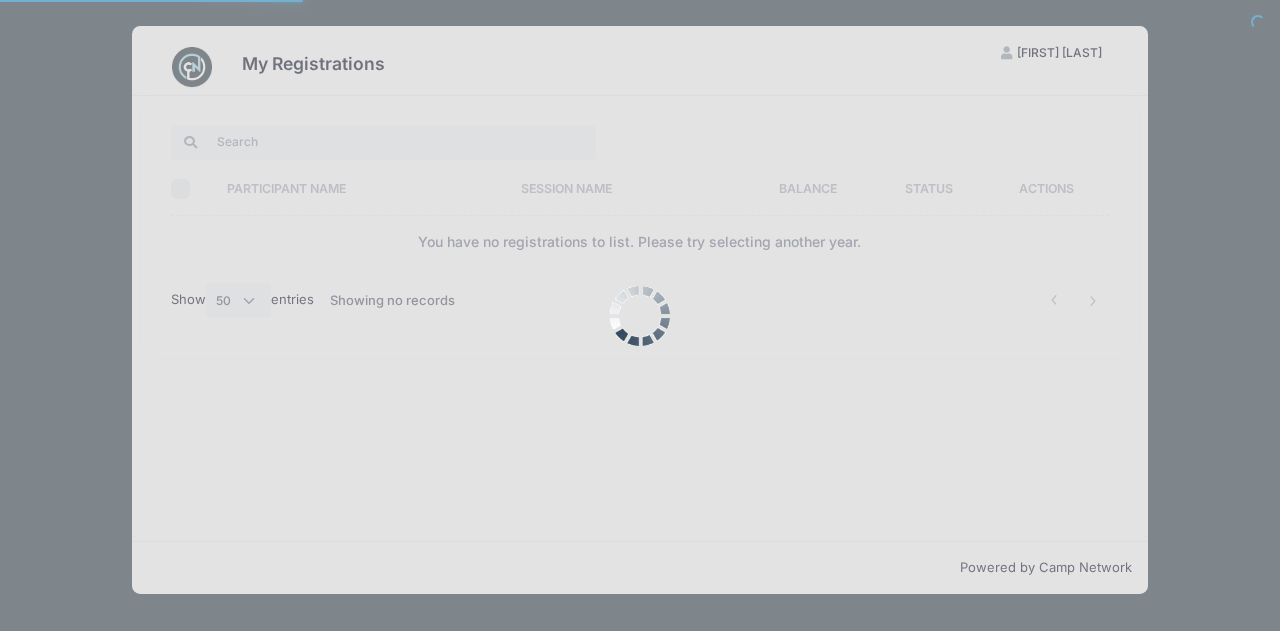 select on "50" 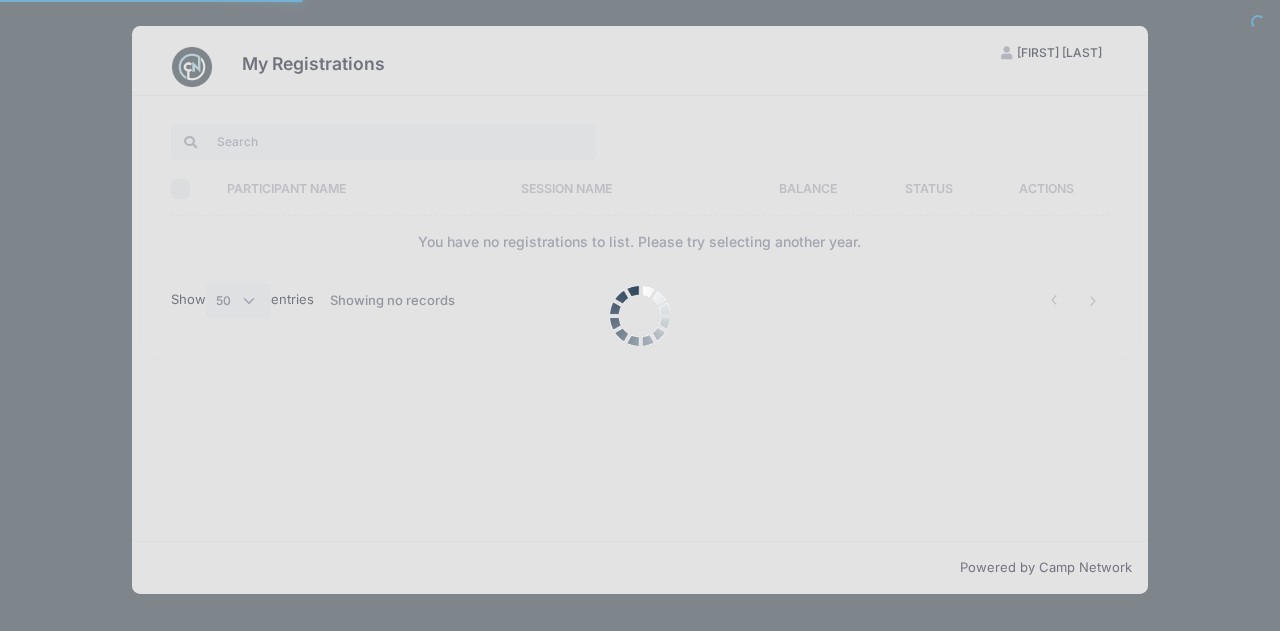 scroll, scrollTop: 0, scrollLeft: 0, axis: both 